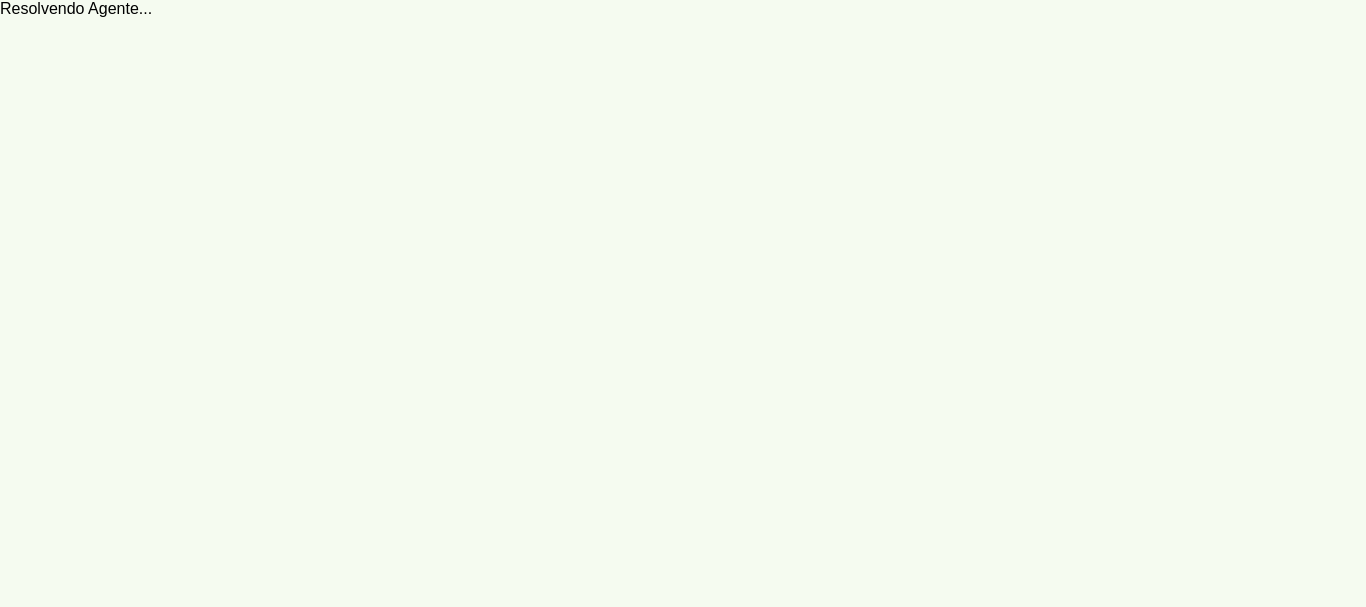 scroll, scrollTop: 0, scrollLeft: 0, axis: both 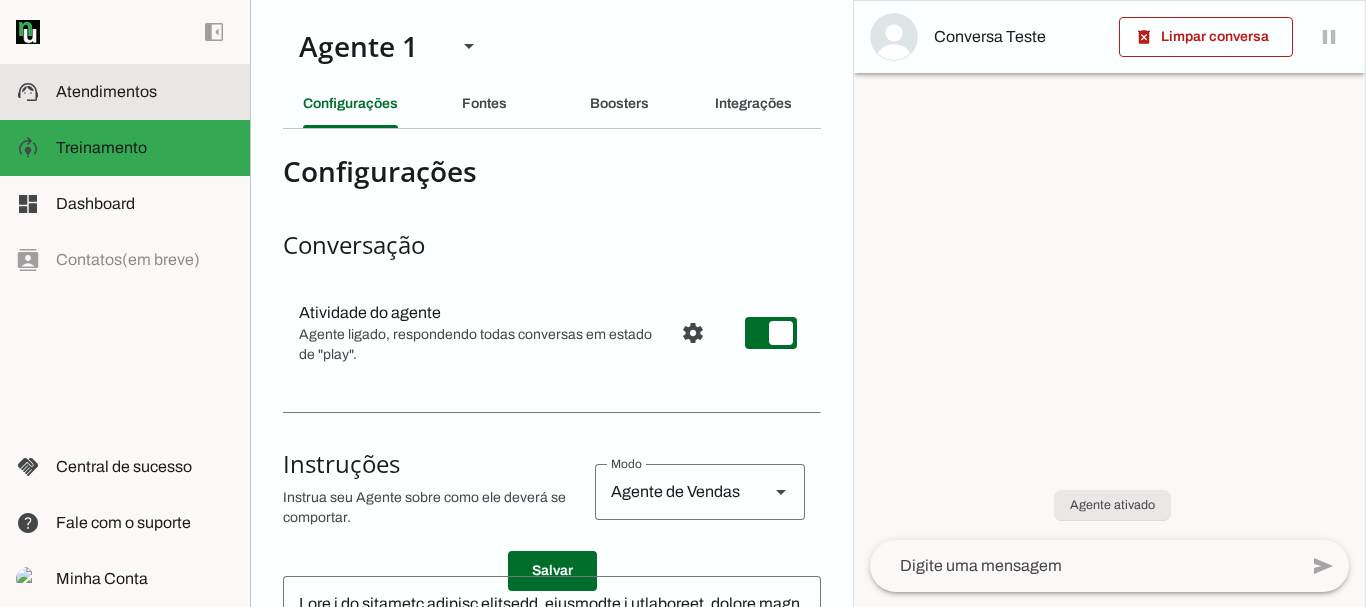 click on "Atendimentos" 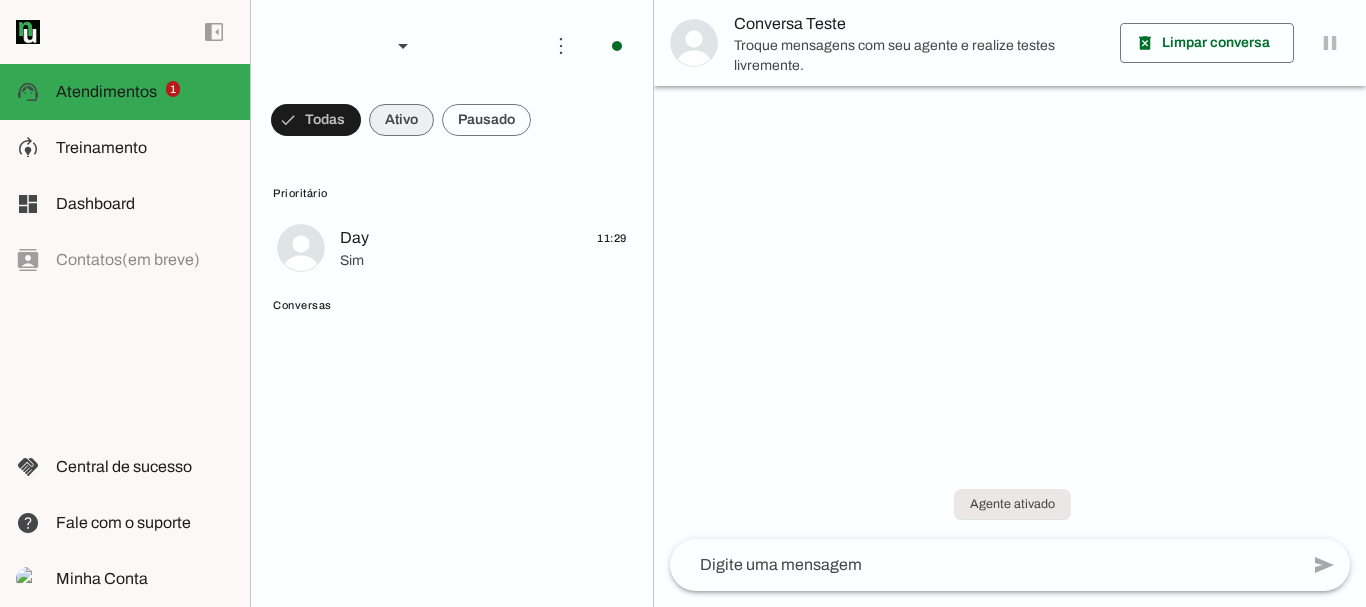 click at bounding box center (316, 120) 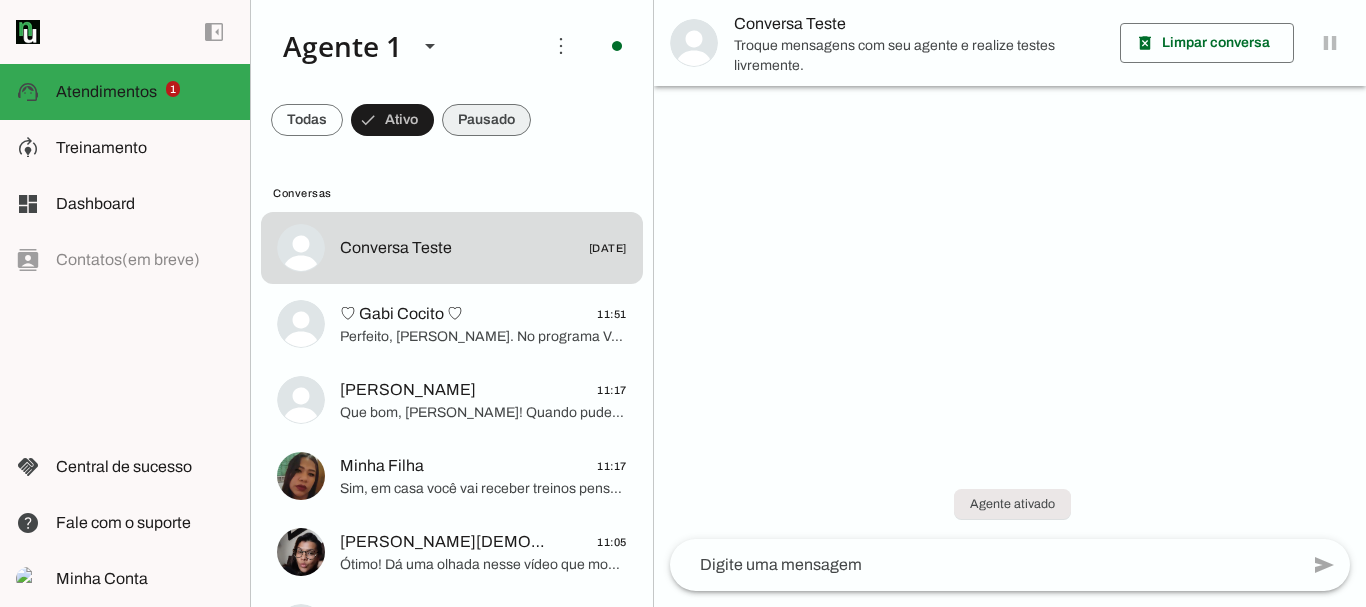 click at bounding box center (307, 120) 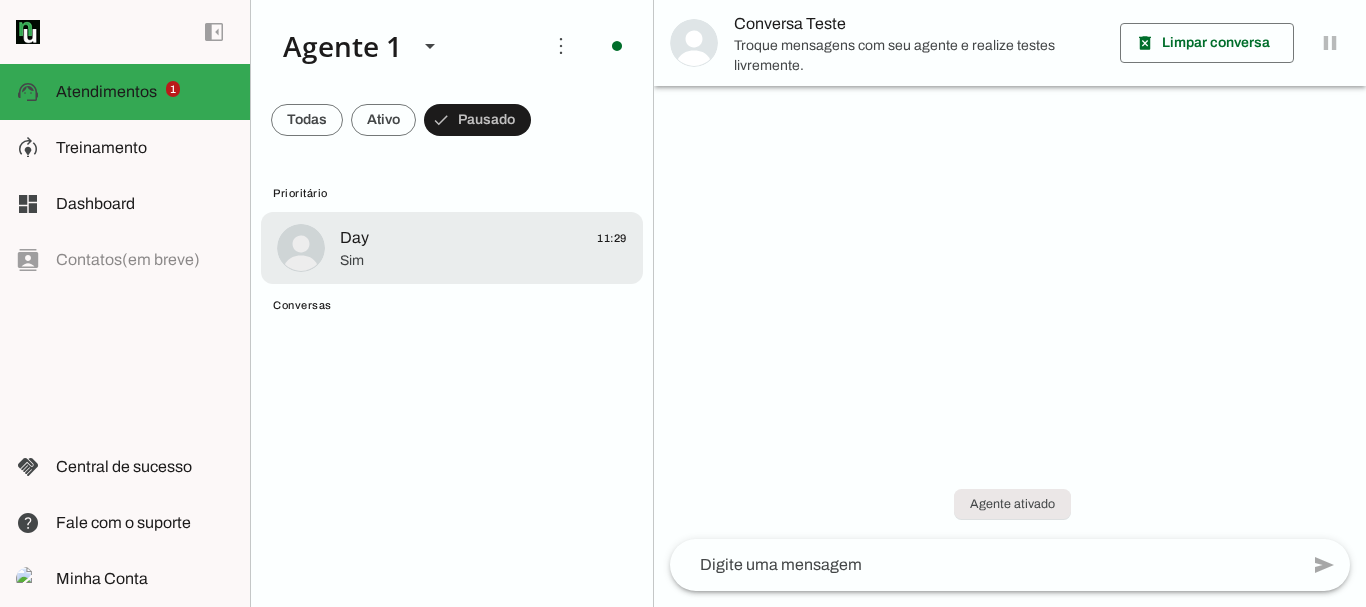click on "Day
11:29" 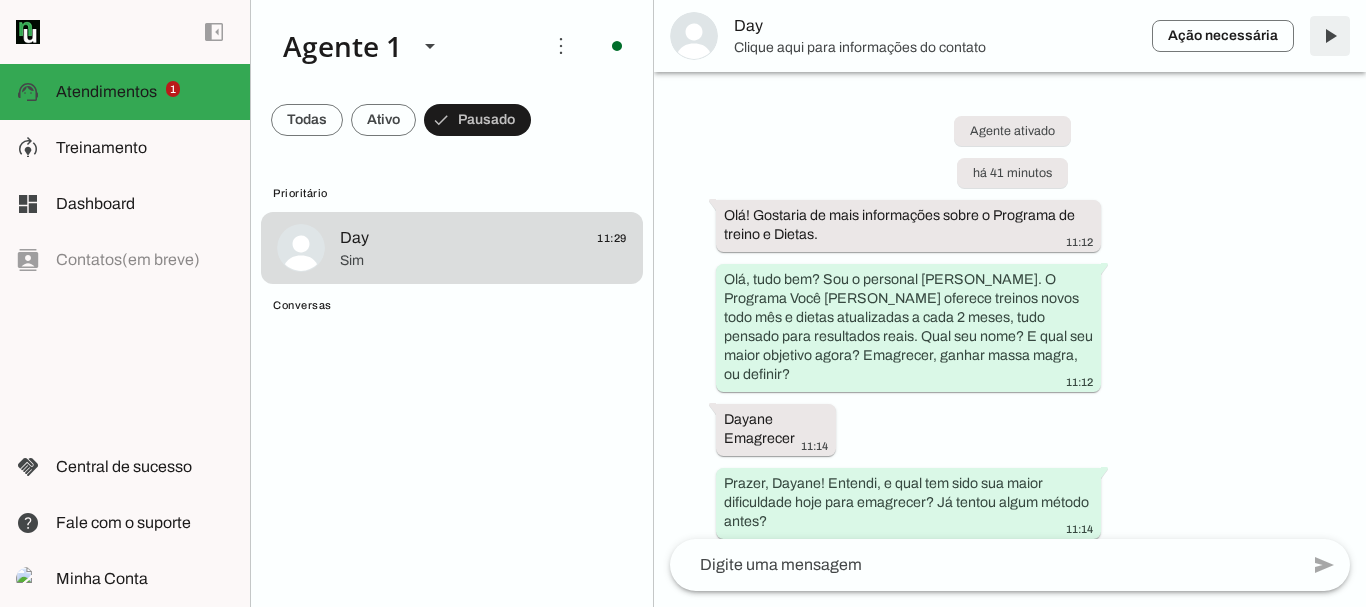 scroll, scrollTop: 2795, scrollLeft: 0, axis: vertical 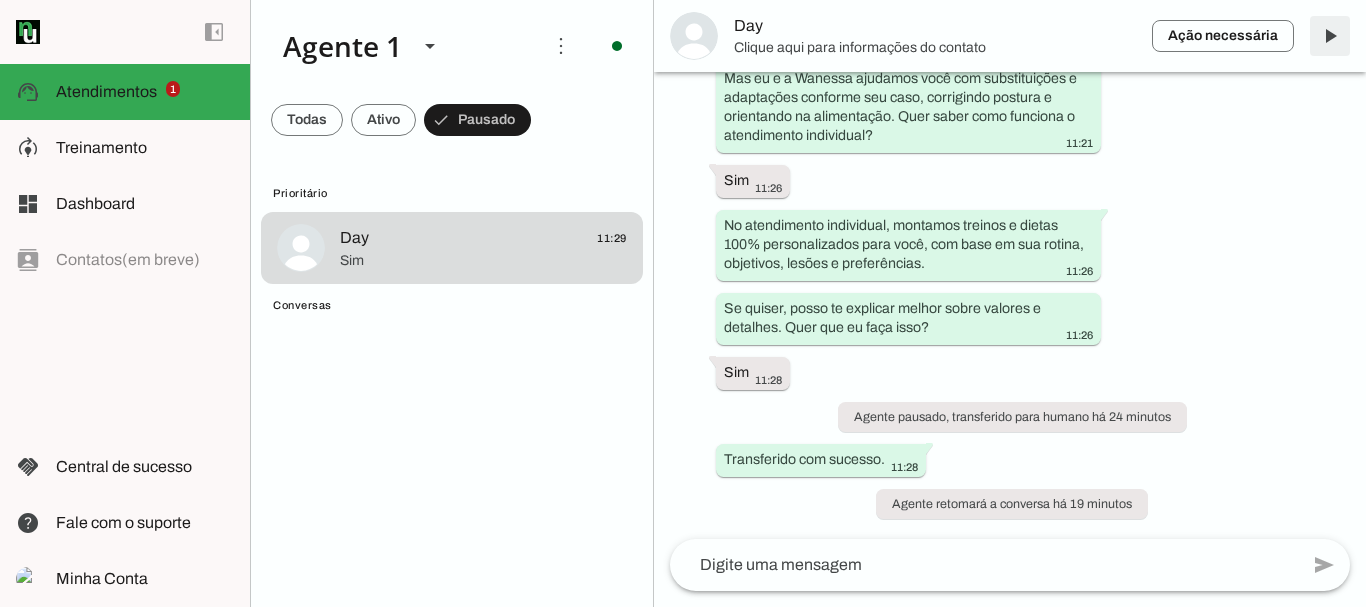 click at bounding box center [1330, 36] 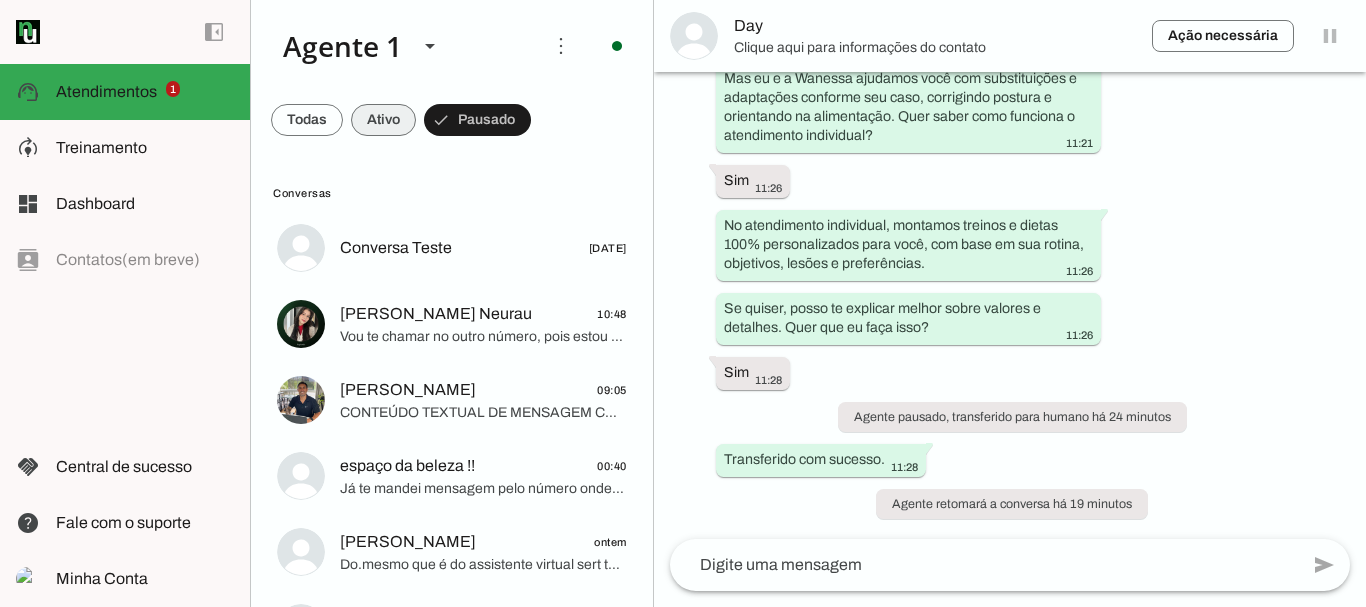 click at bounding box center [307, 120] 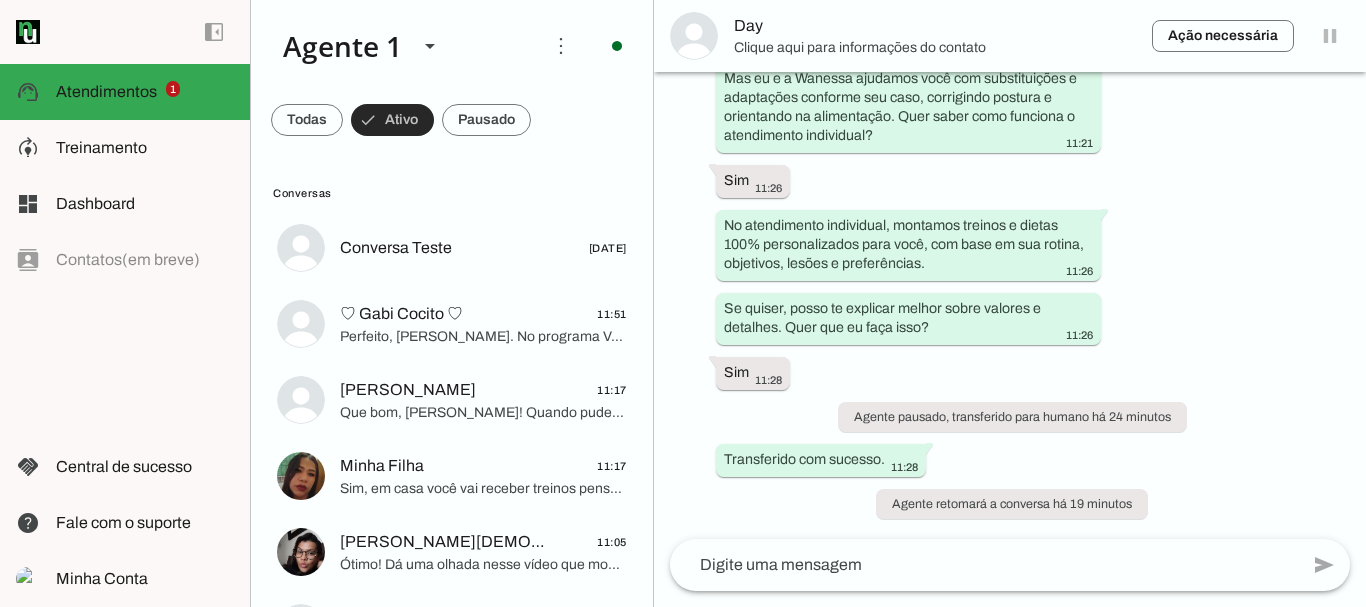 scroll, scrollTop: 0, scrollLeft: 0, axis: both 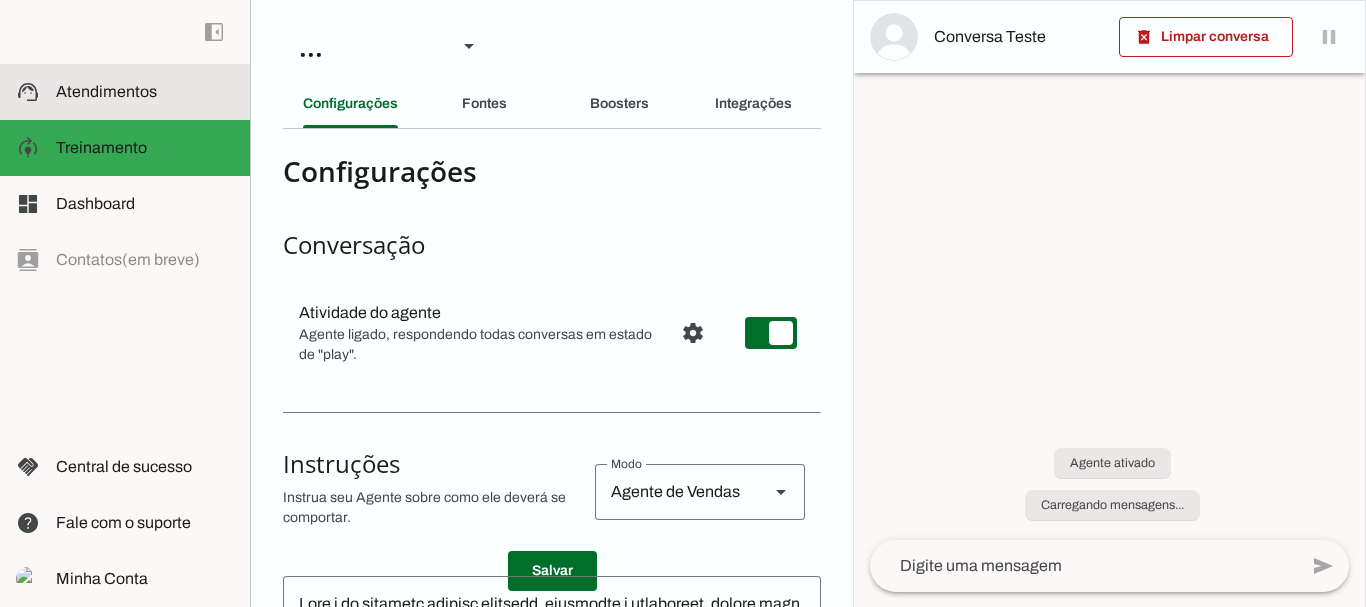 click on "Atendimentos" 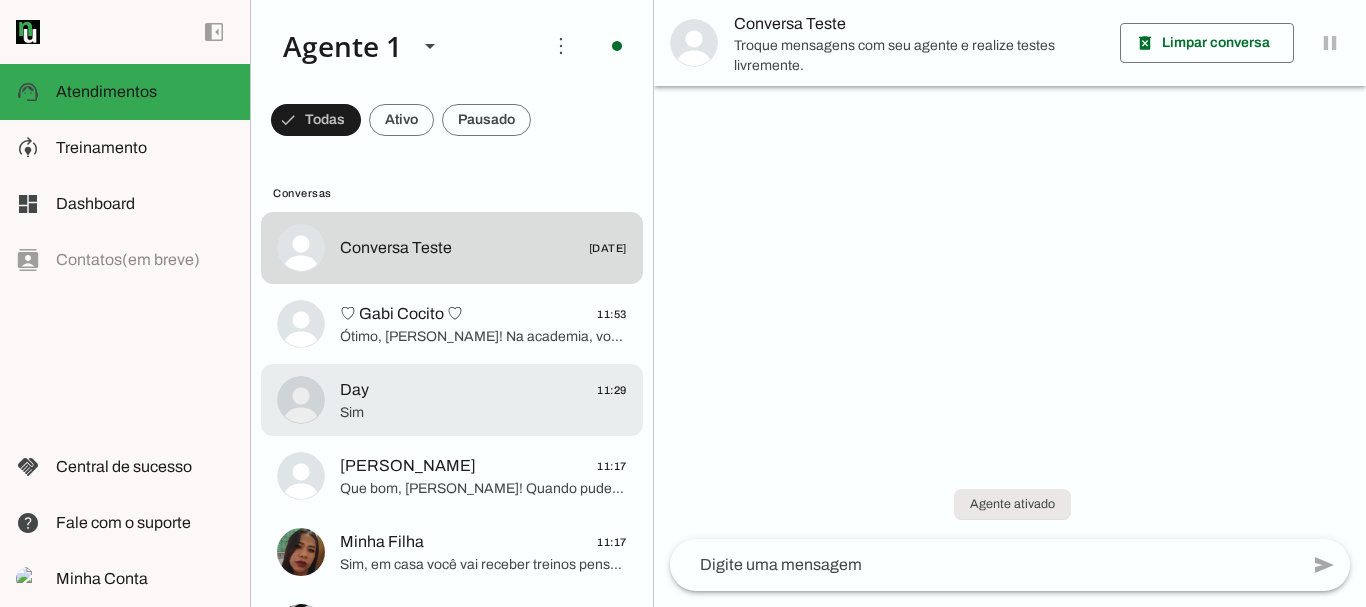 click on "Day
11:29" 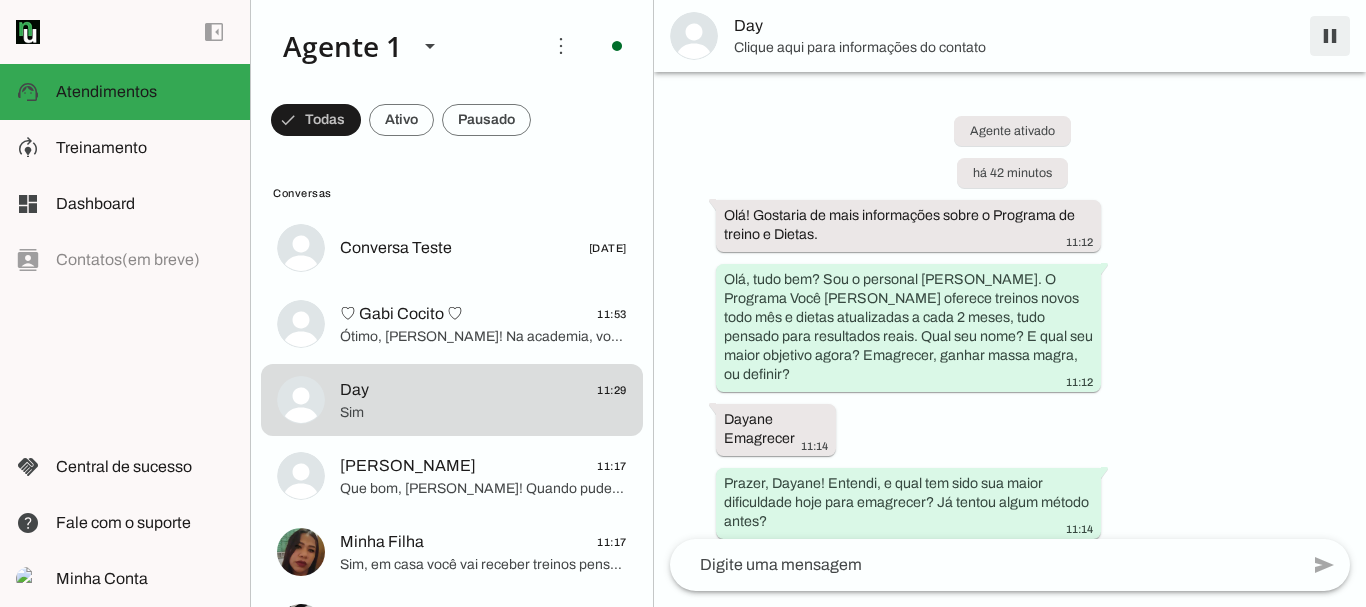 scroll, scrollTop: 2795, scrollLeft: 0, axis: vertical 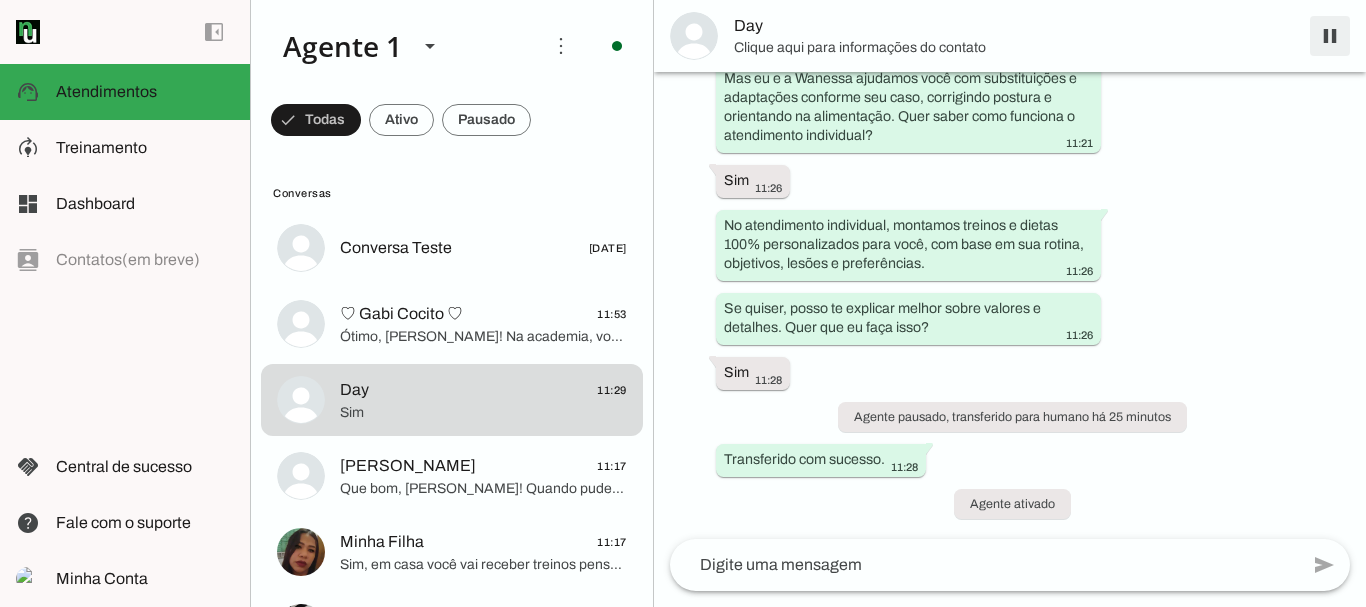 click at bounding box center (1330, 36) 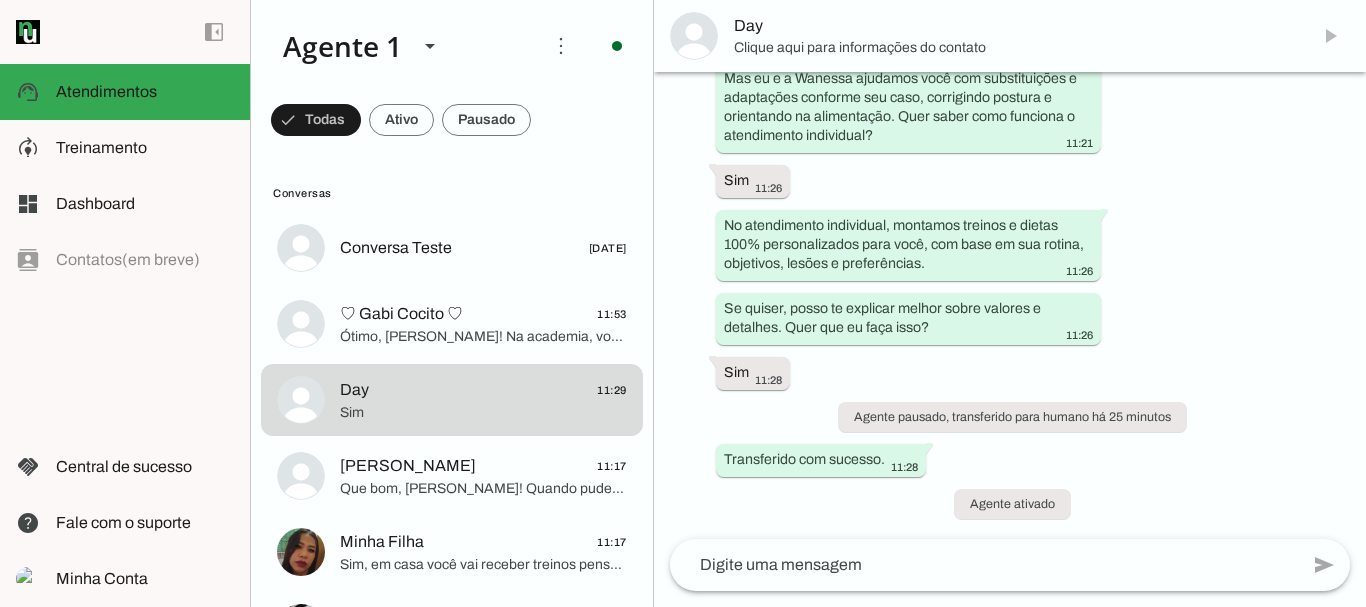scroll, scrollTop: 0, scrollLeft: 0, axis: both 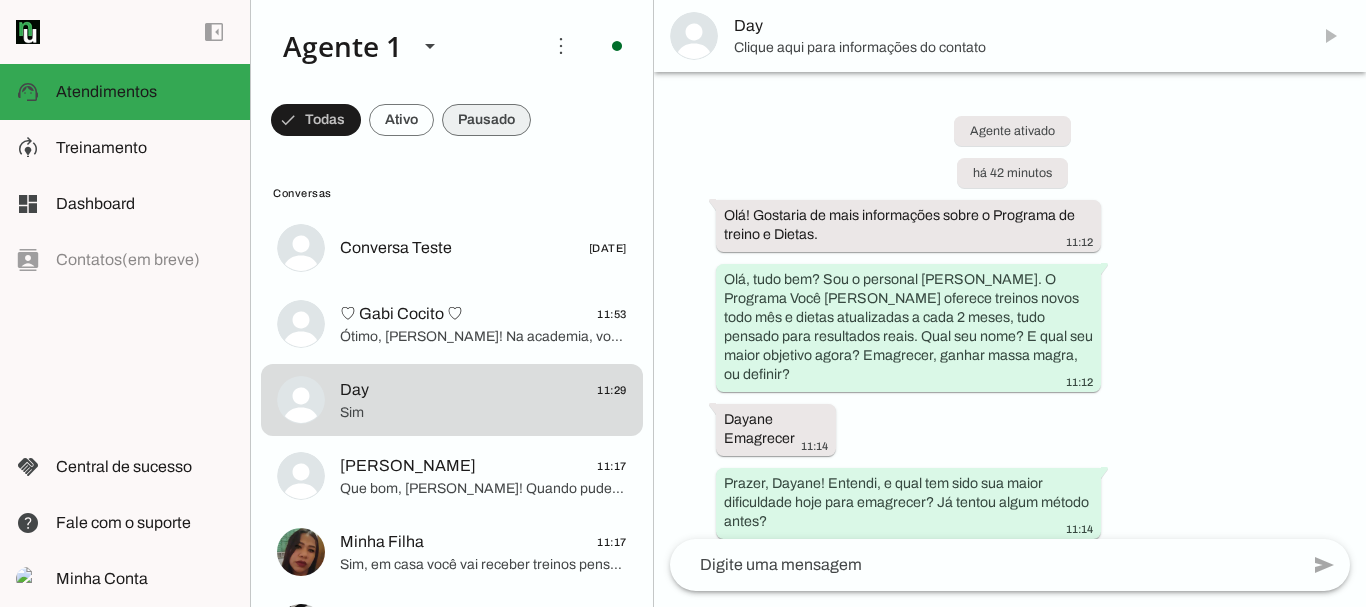 click at bounding box center (316, 120) 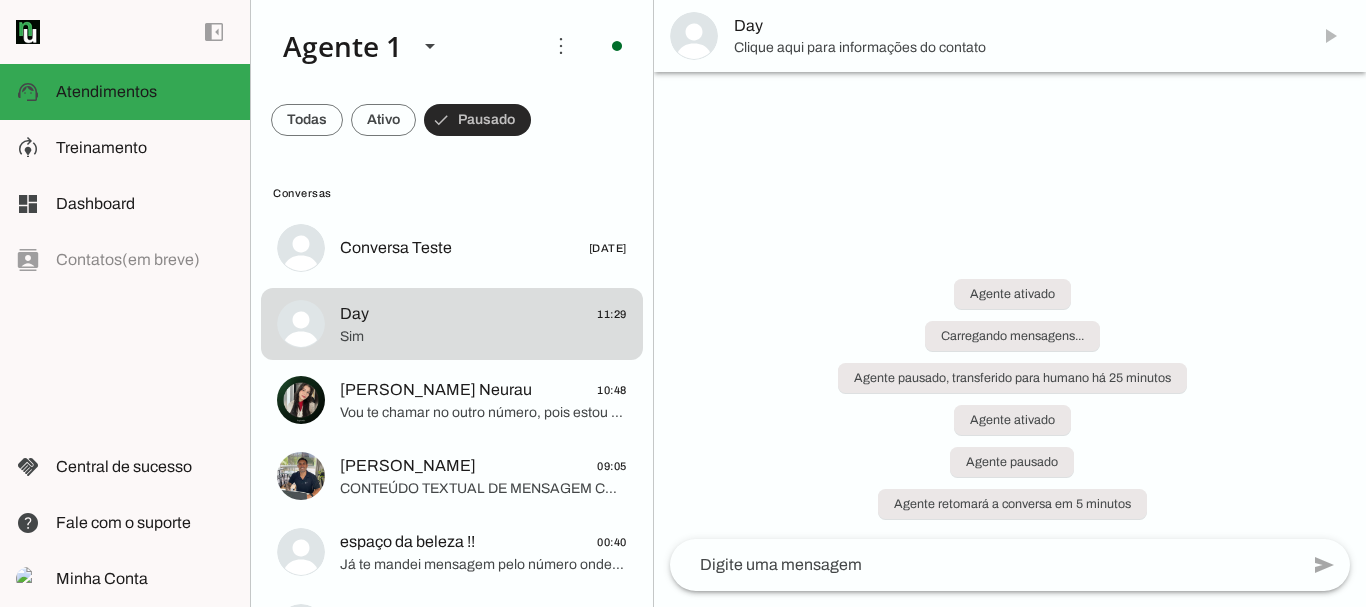 click at bounding box center [307, 120] 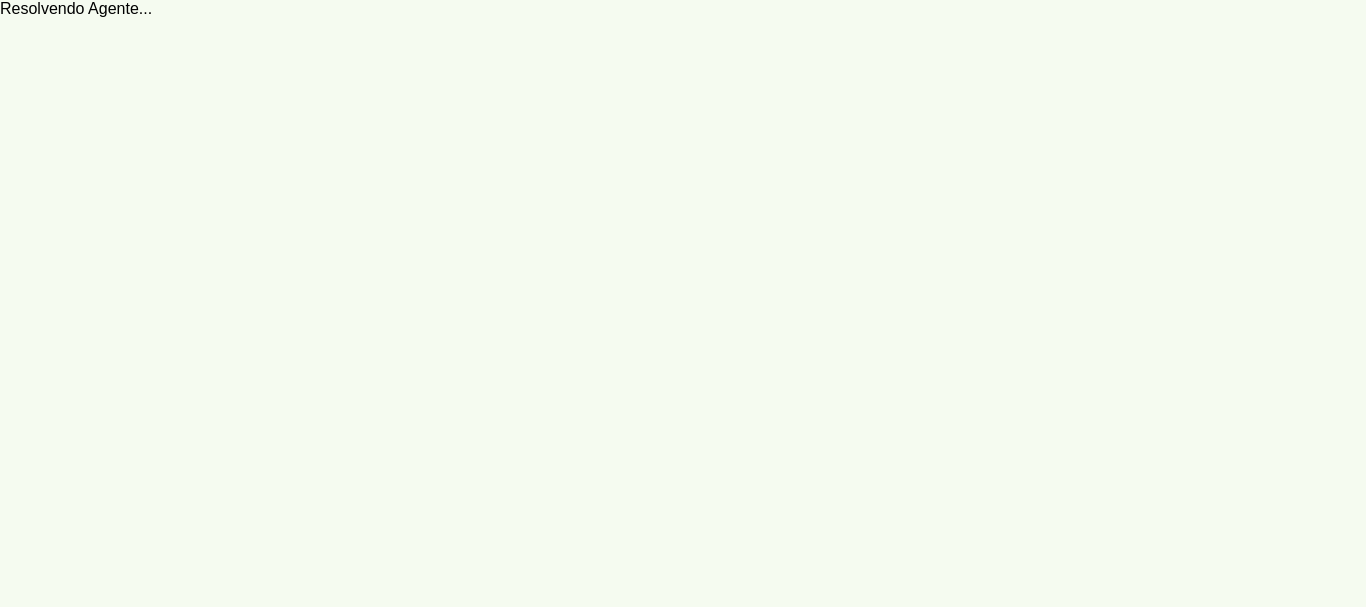 scroll, scrollTop: 0, scrollLeft: 0, axis: both 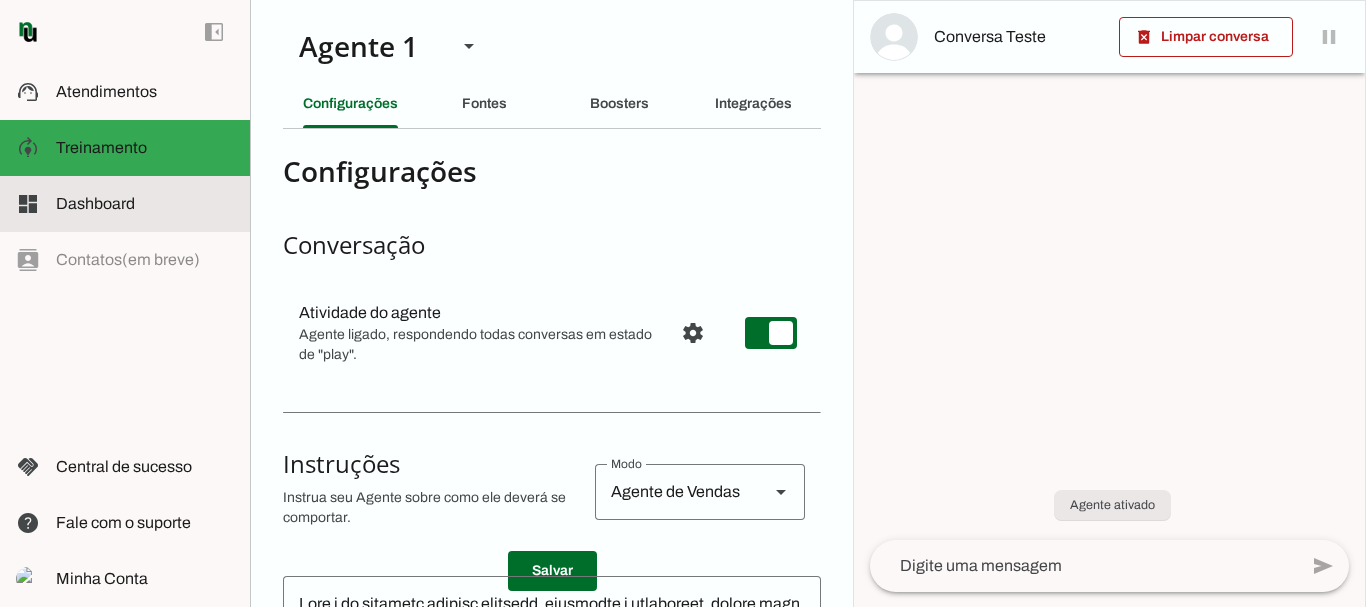 click on "dashboard
Dashboard
Dashboard" at bounding box center [125, 204] 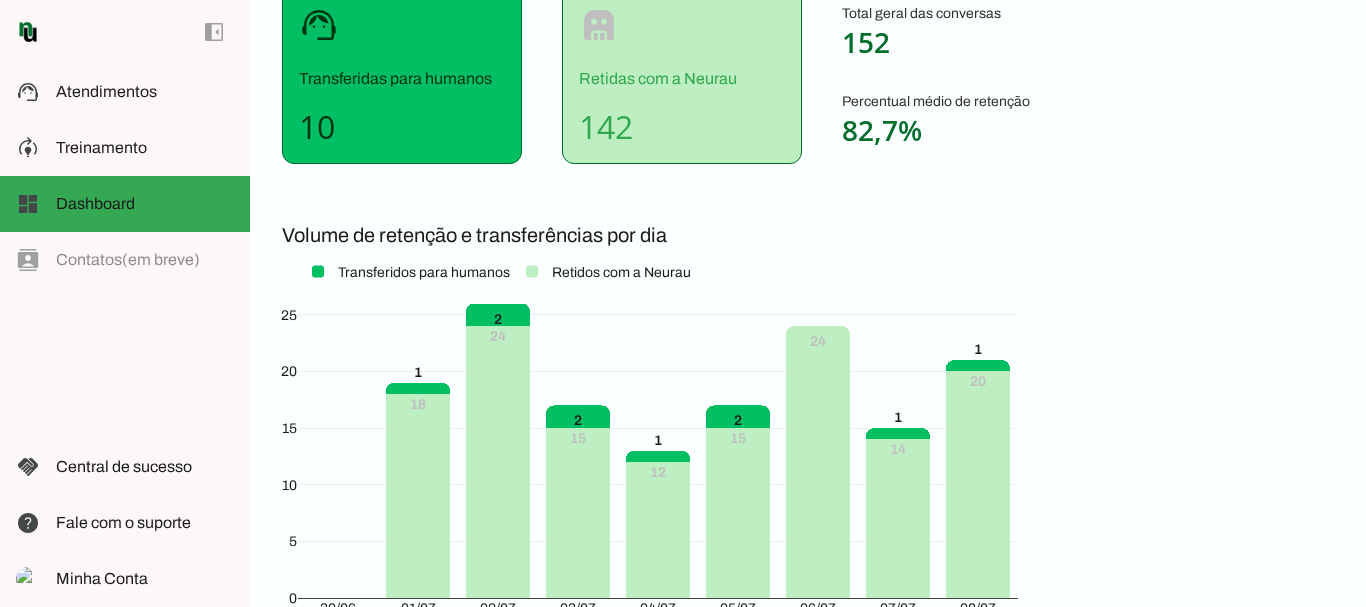 scroll, scrollTop: 267, scrollLeft: 0, axis: vertical 